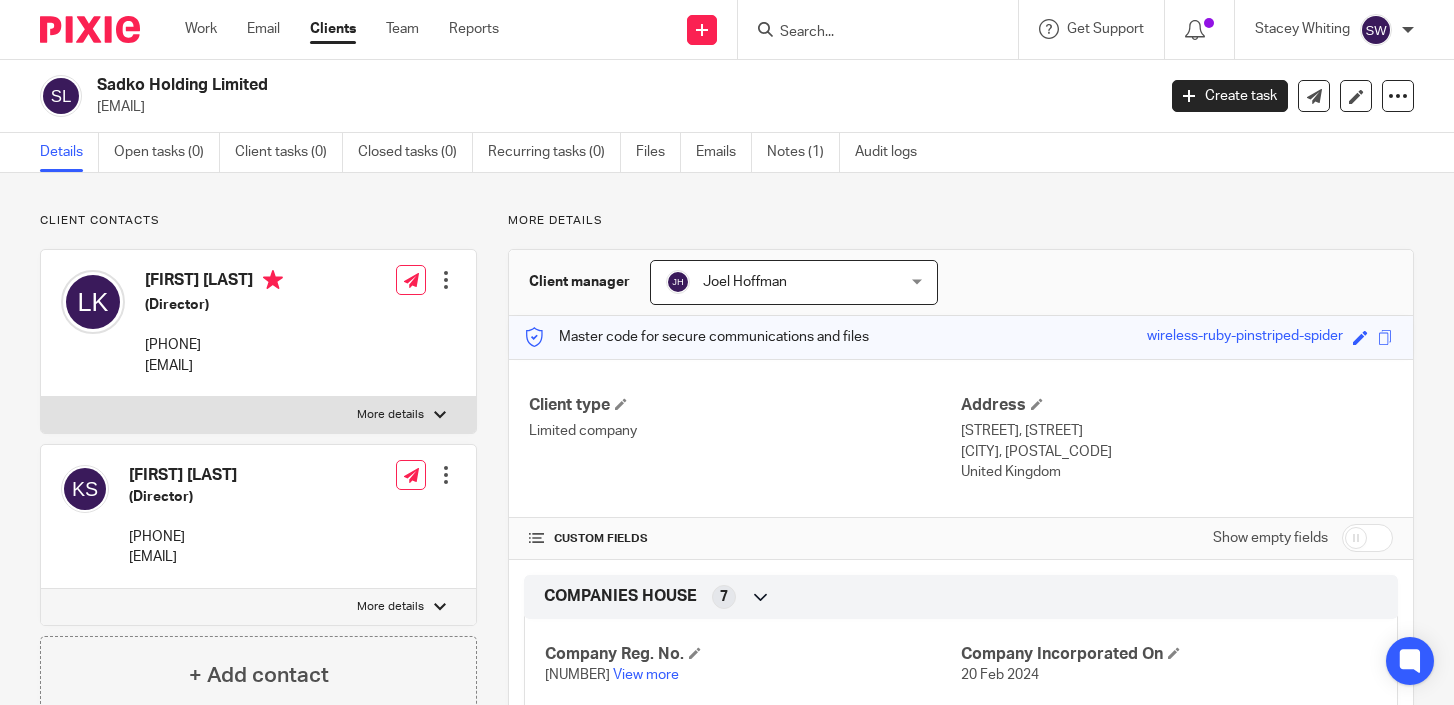 scroll, scrollTop: 0, scrollLeft: 0, axis: both 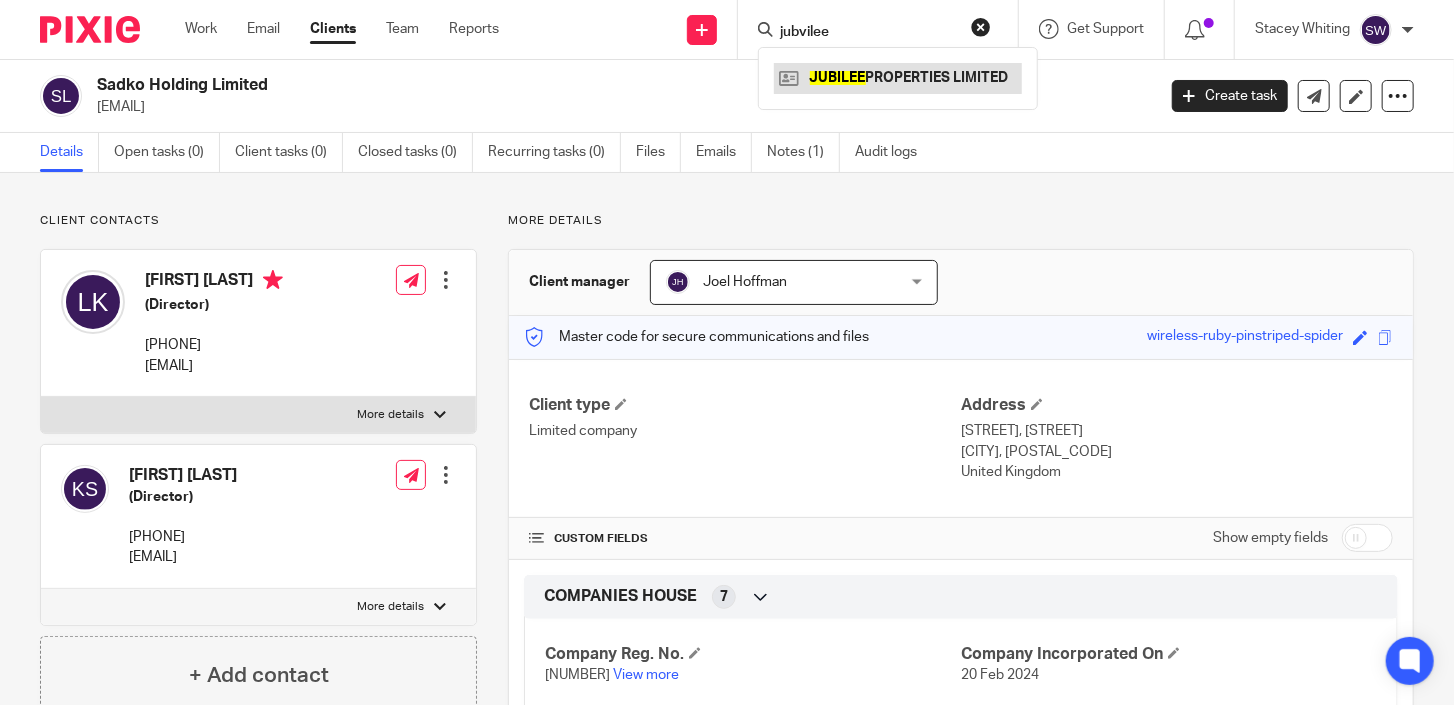 type on "jubvilee" 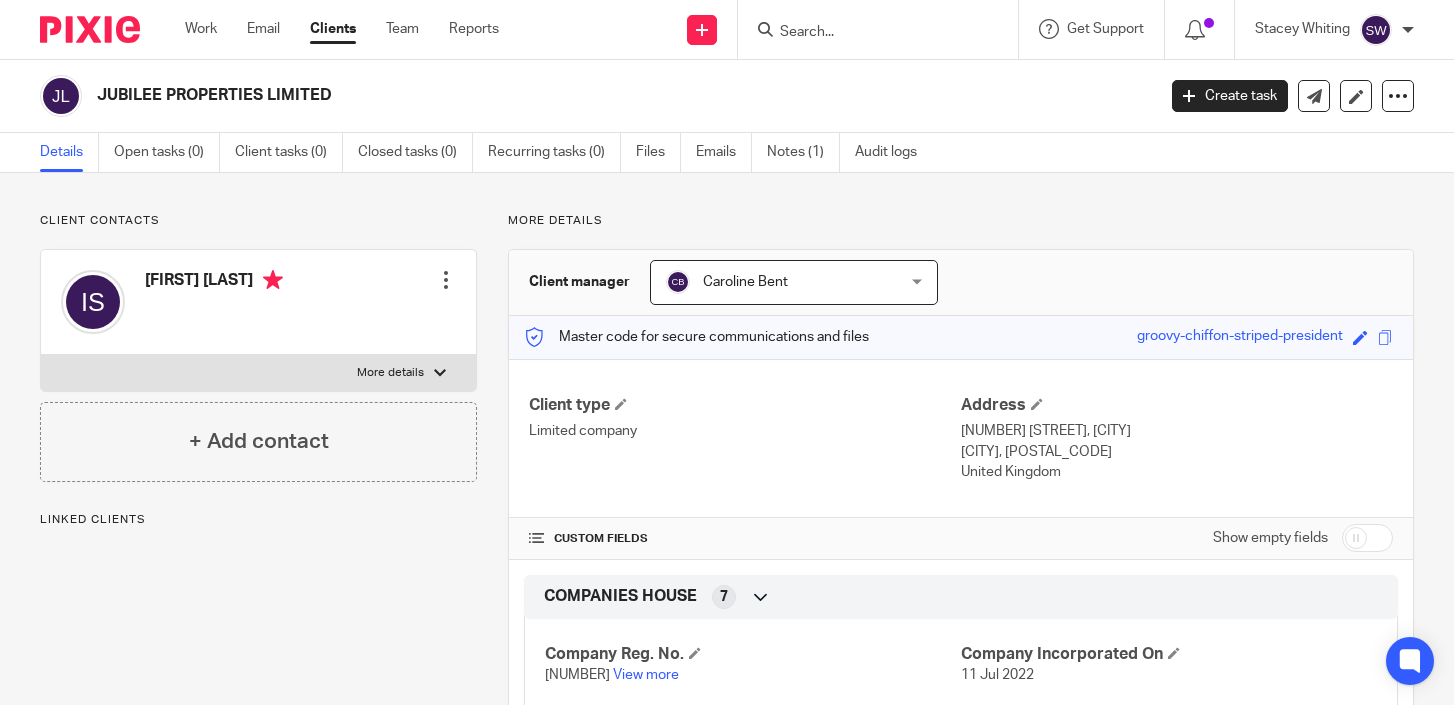 scroll, scrollTop: 0, scrollLeft: 0, axis: both 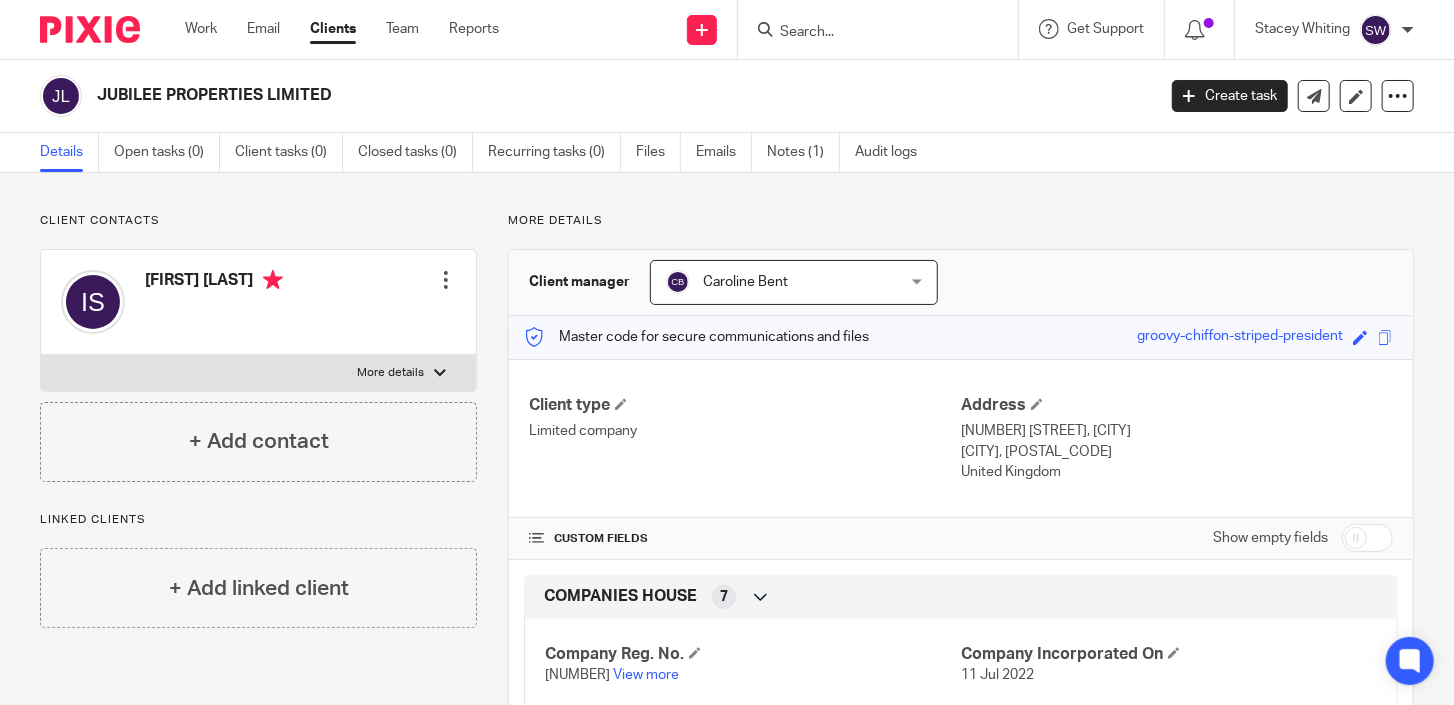 click at bounding box center (868, 33) 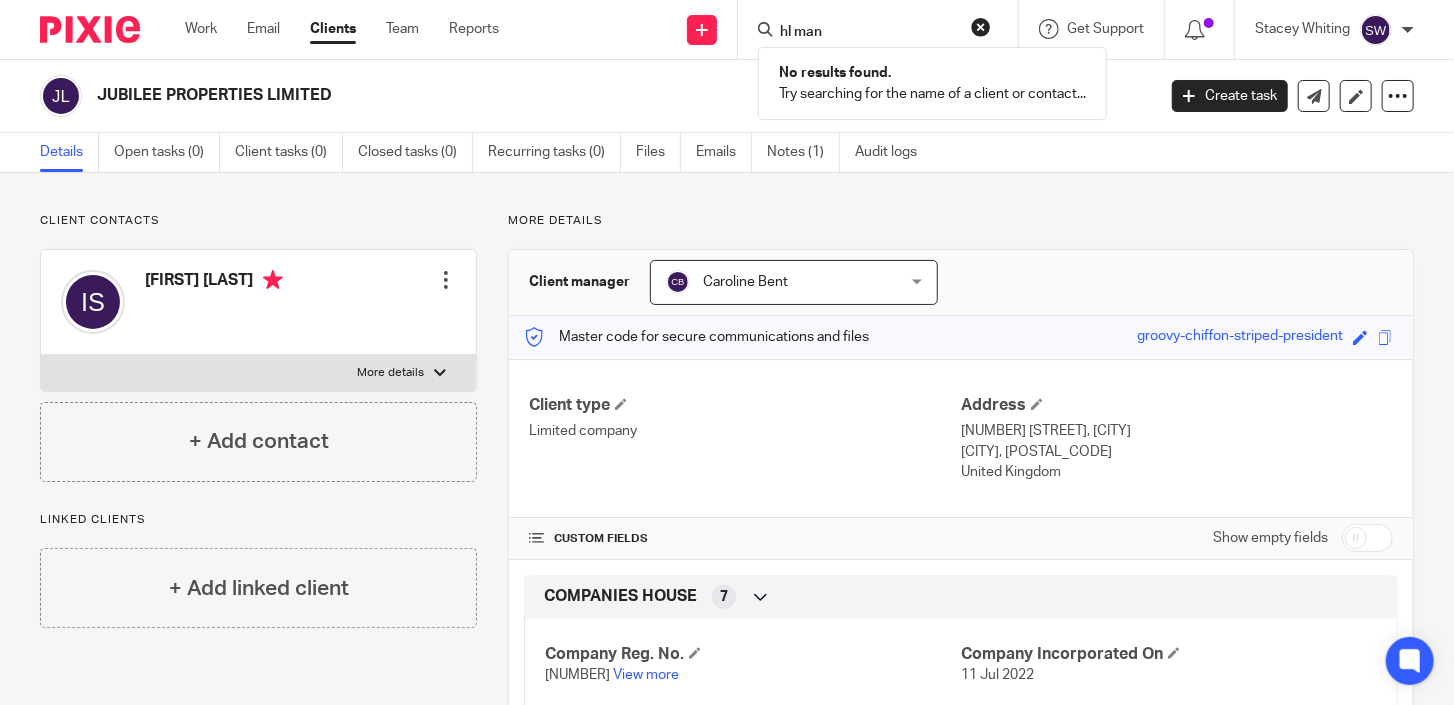 click on "hl man" at bounding box center [868, 33] 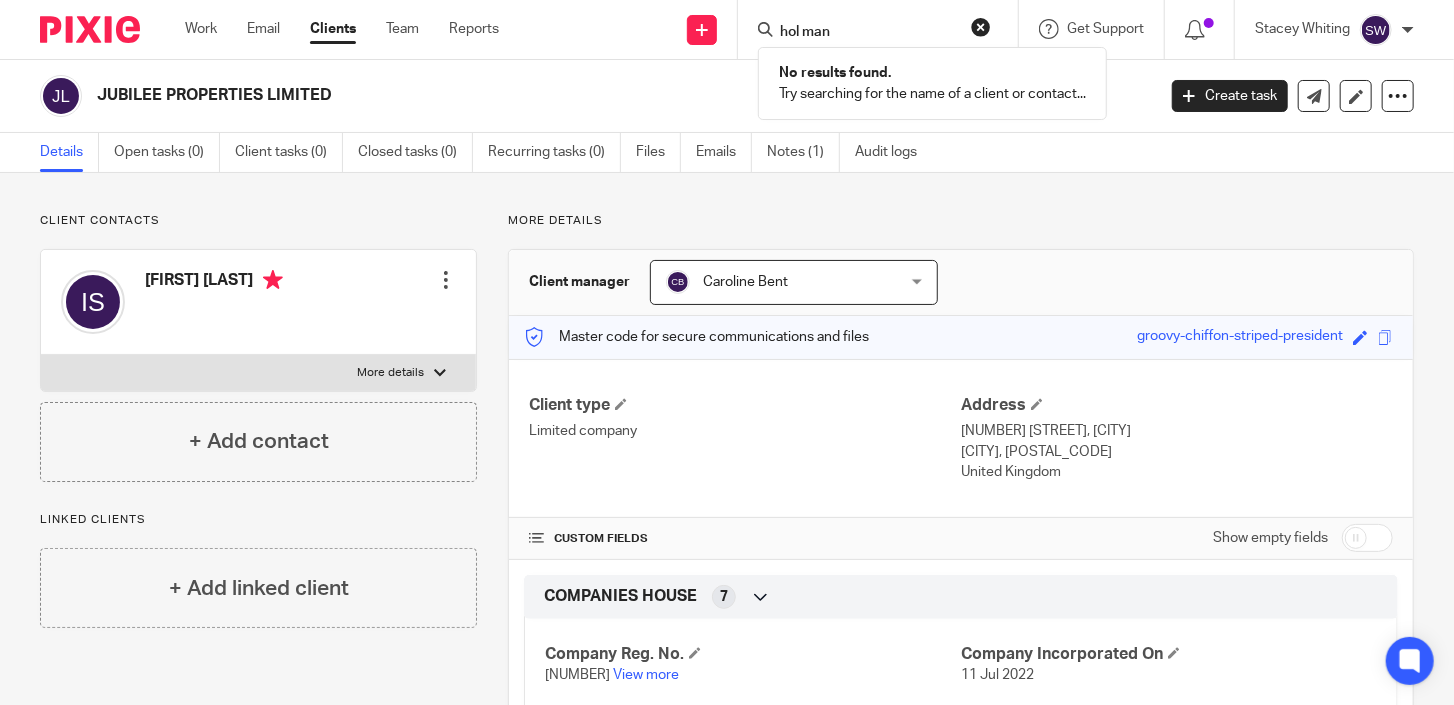 type on "hol man" 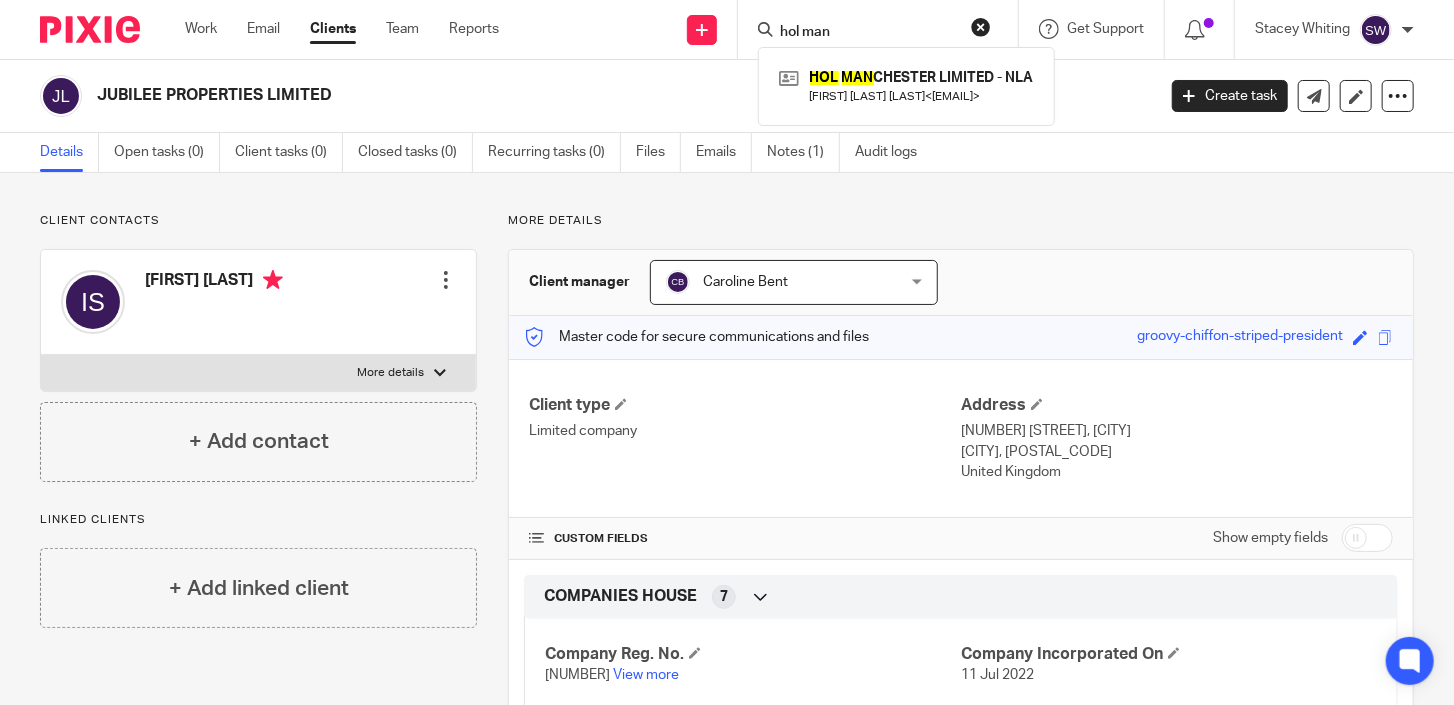 click on "hol man" at bounding box center [884, 29] 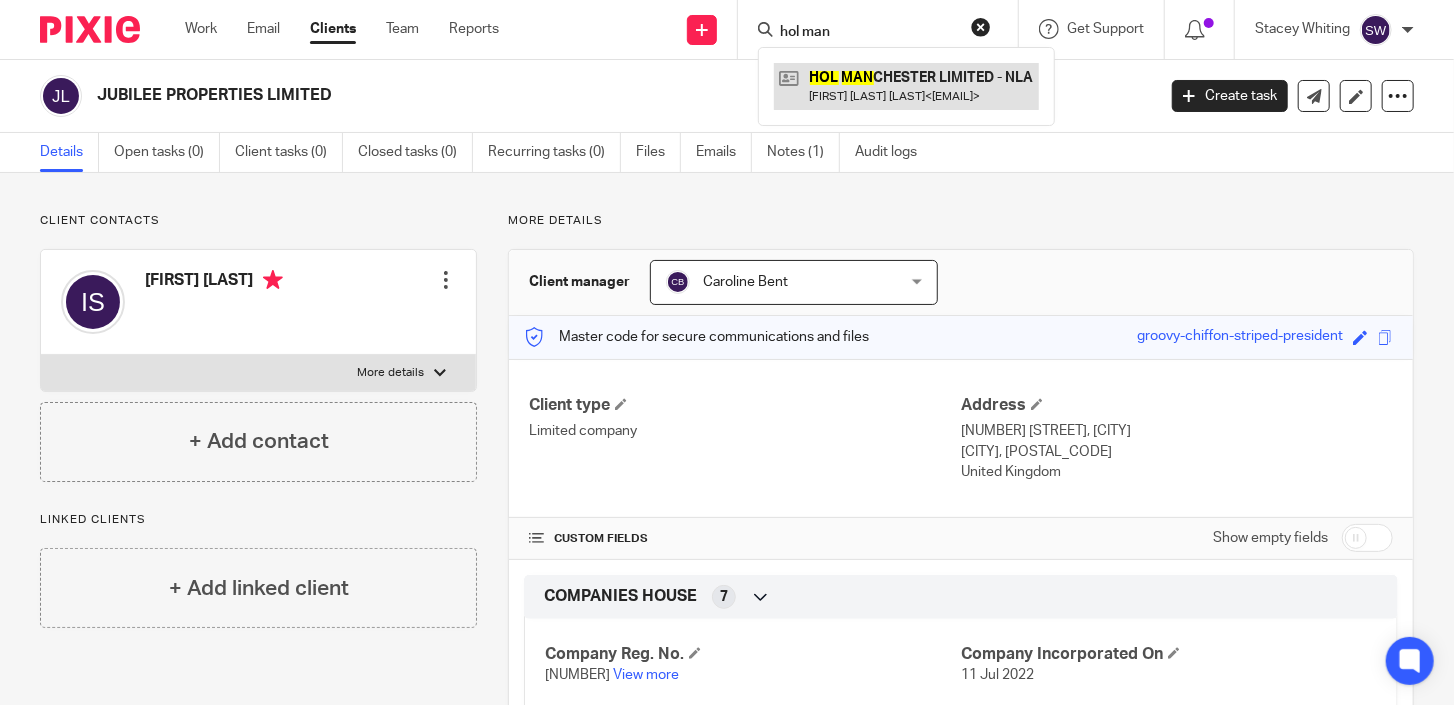 click at bounding box center [906, 86] 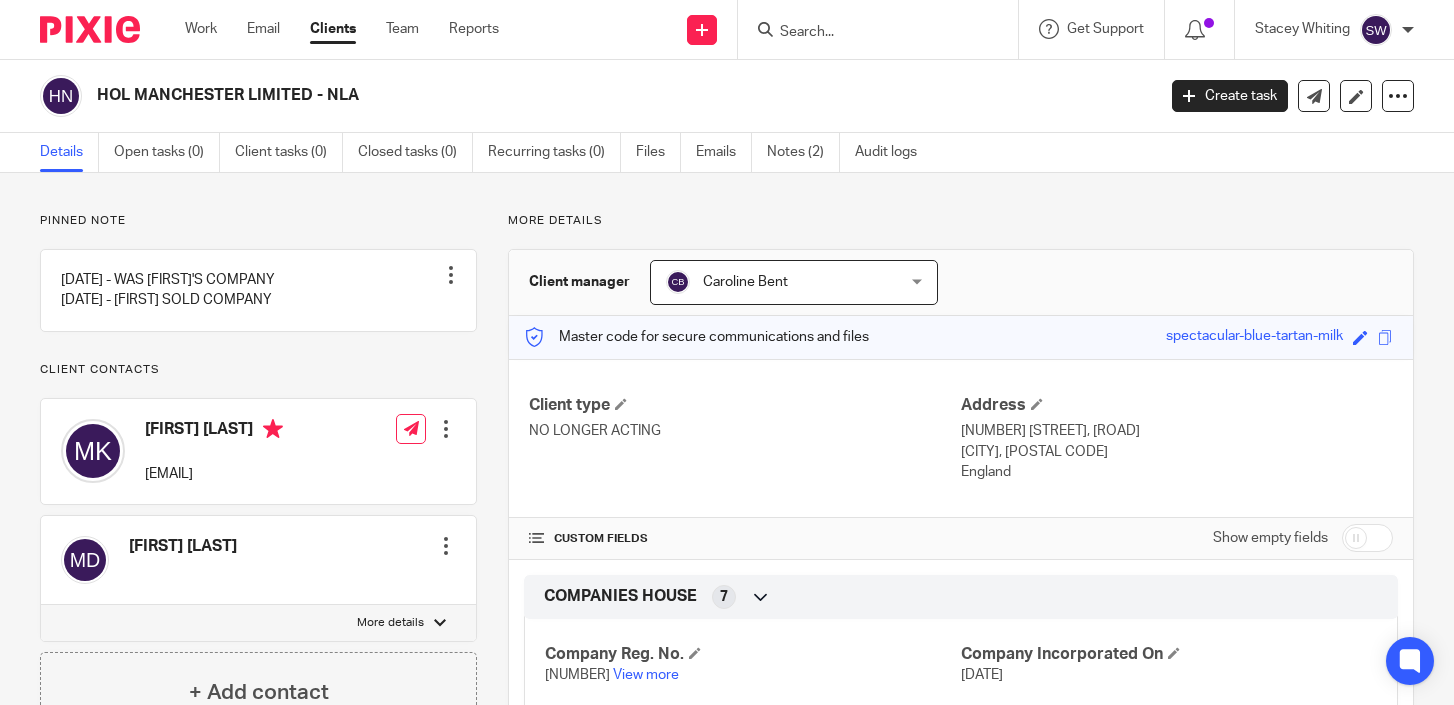 scroll, scrollTop: 0, scrollLeft: 0, axis: both 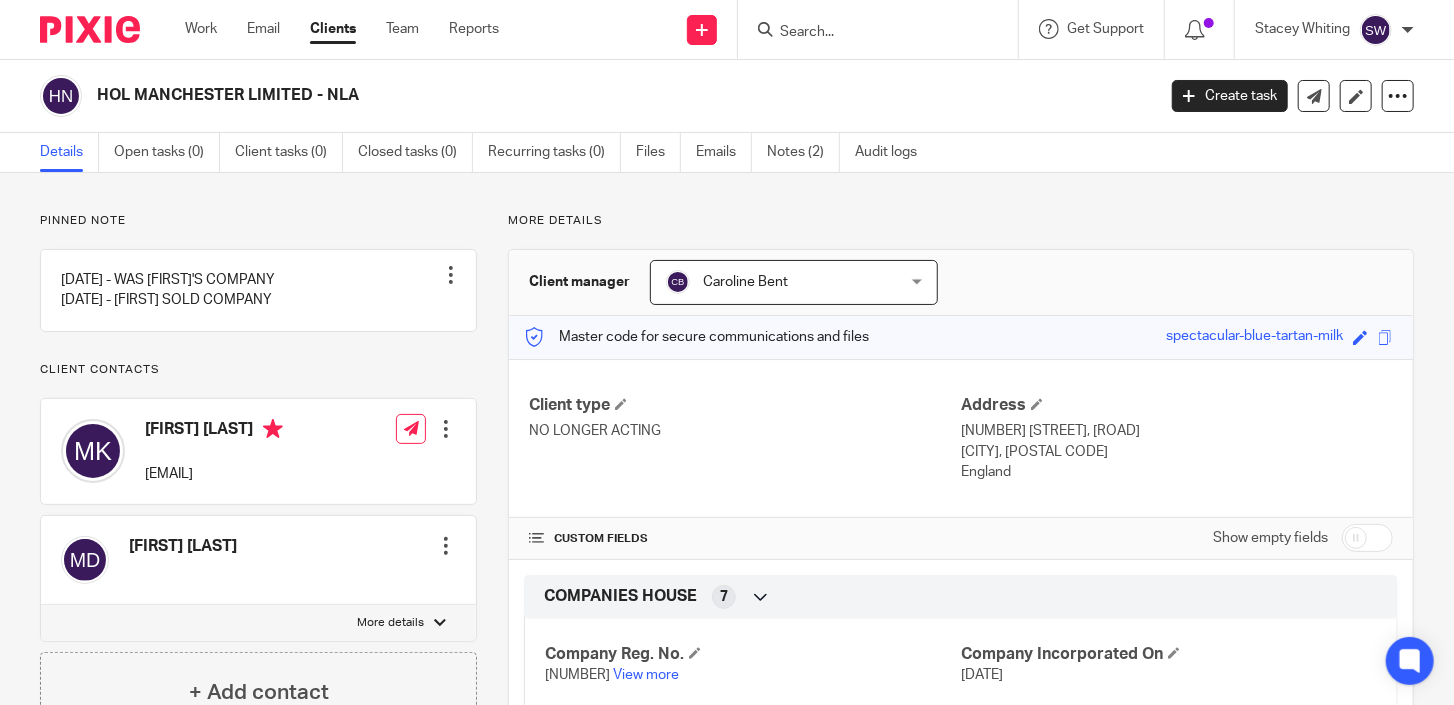 click at bounding box center [868, 33] 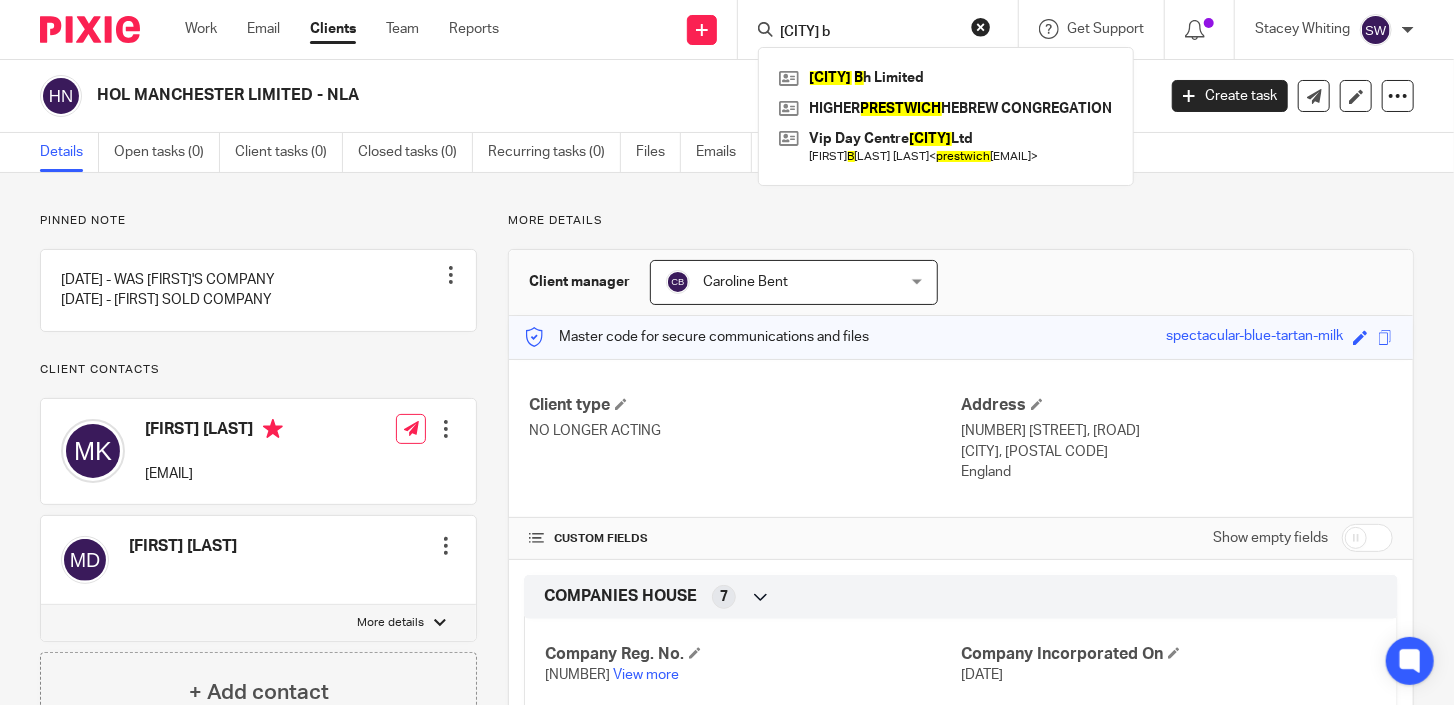 type on "[CITY] b" 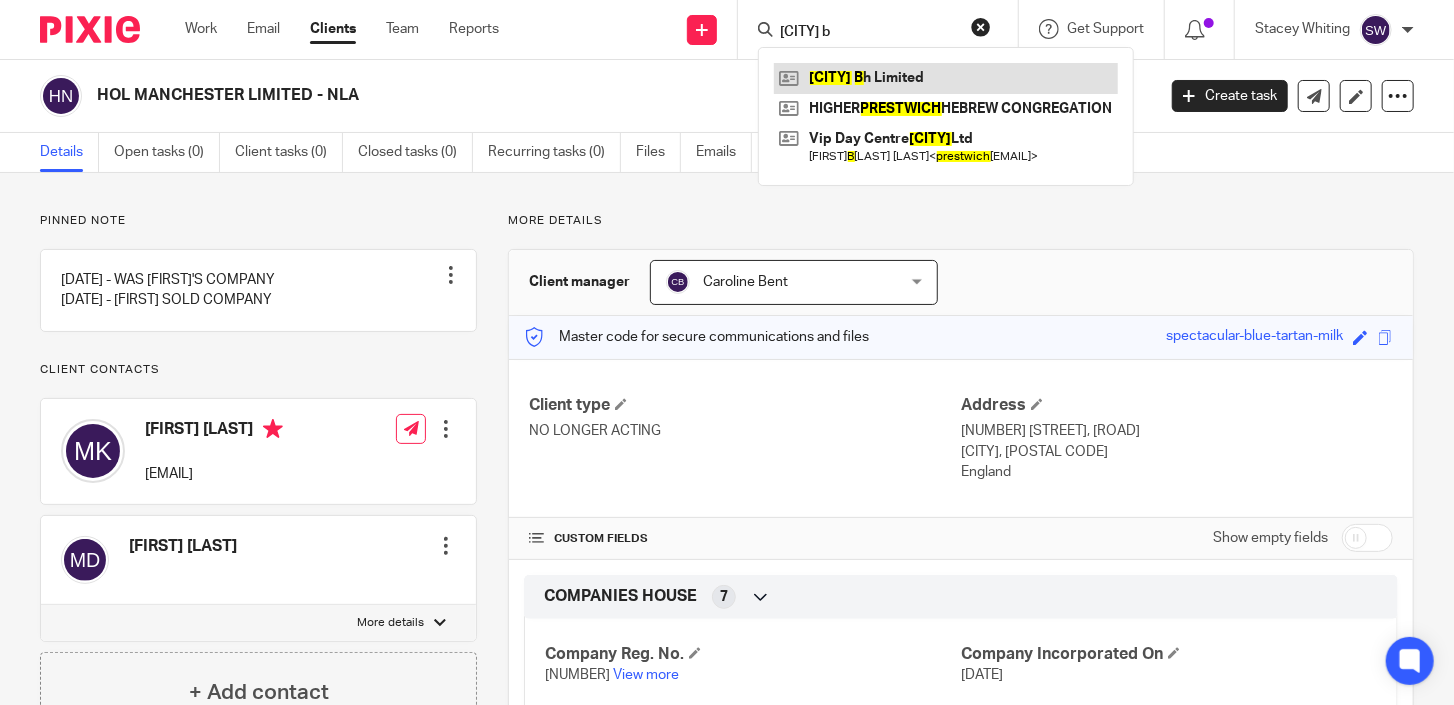 click at bounding box center [946, 78] 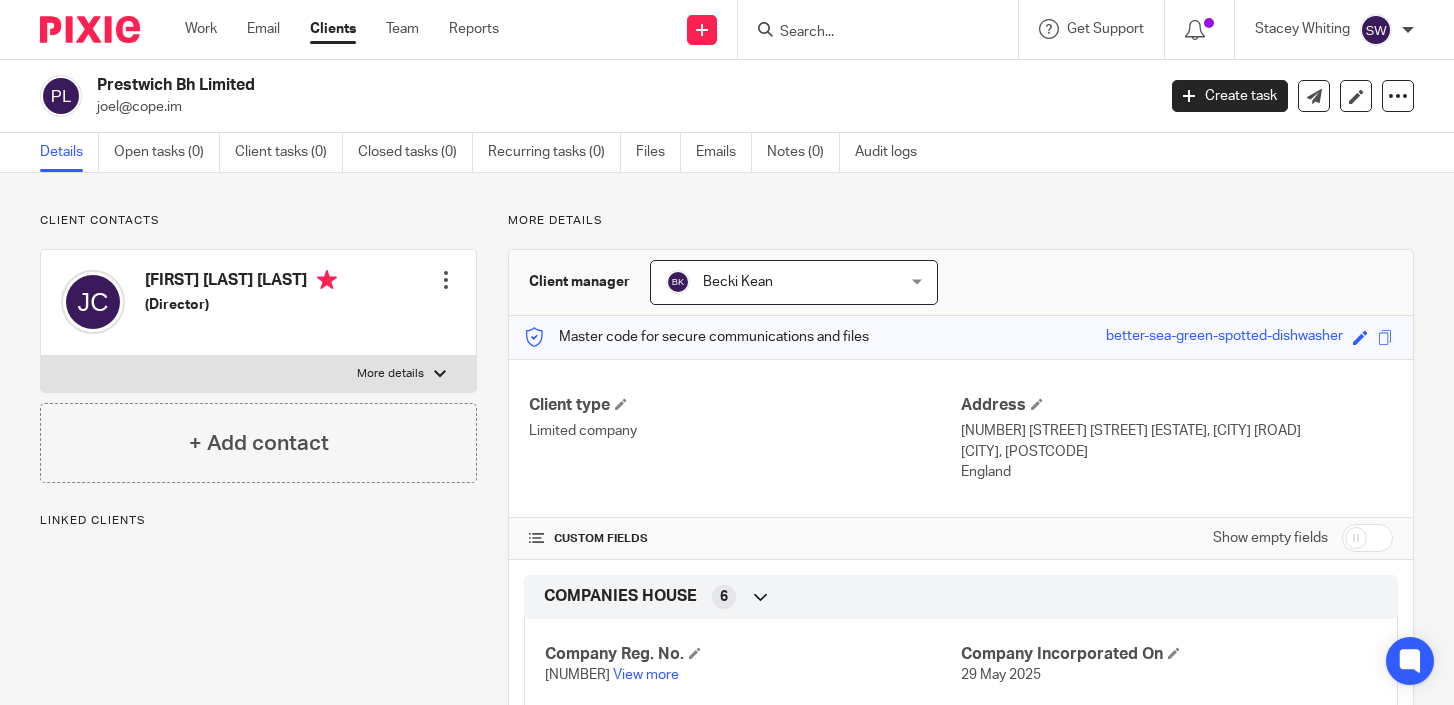 scroll, scrollTop: 0, scrollLeft: 0, axis: both 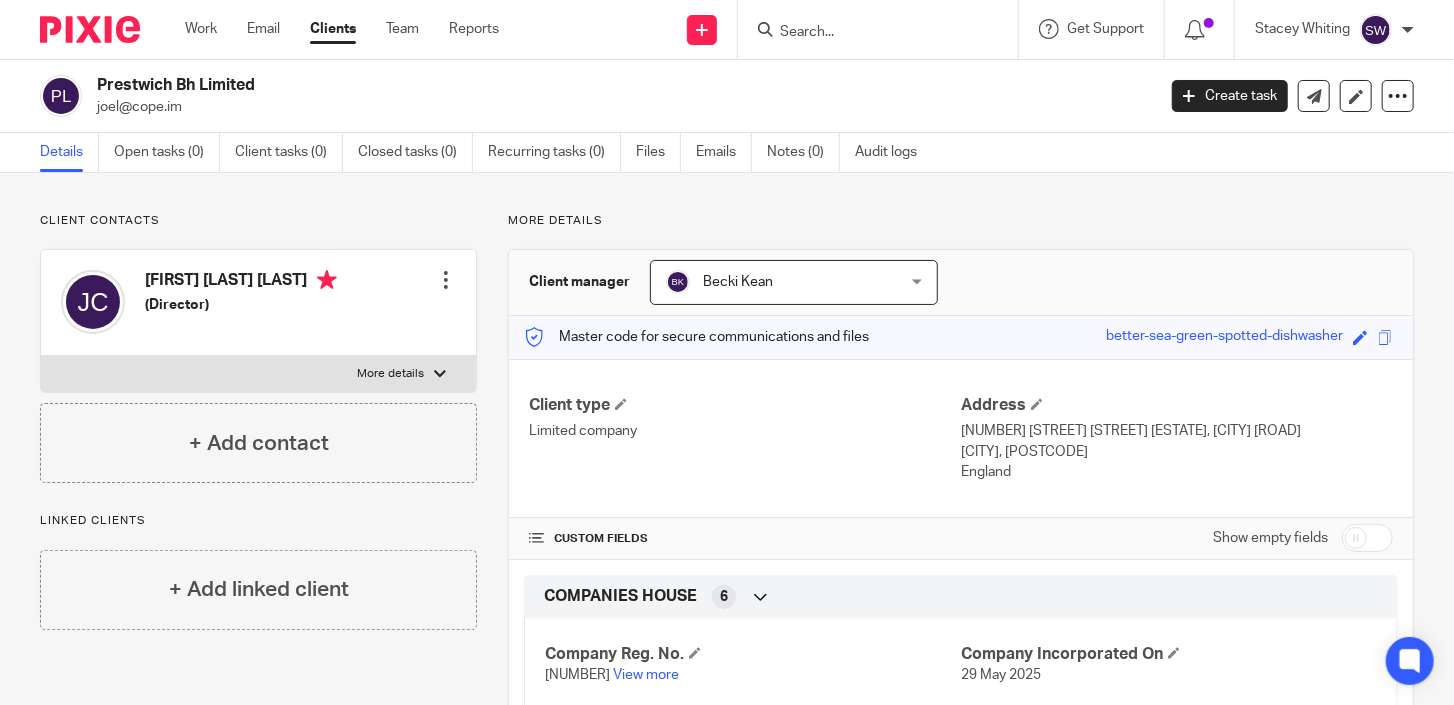 click at bounding box center (868, 33) 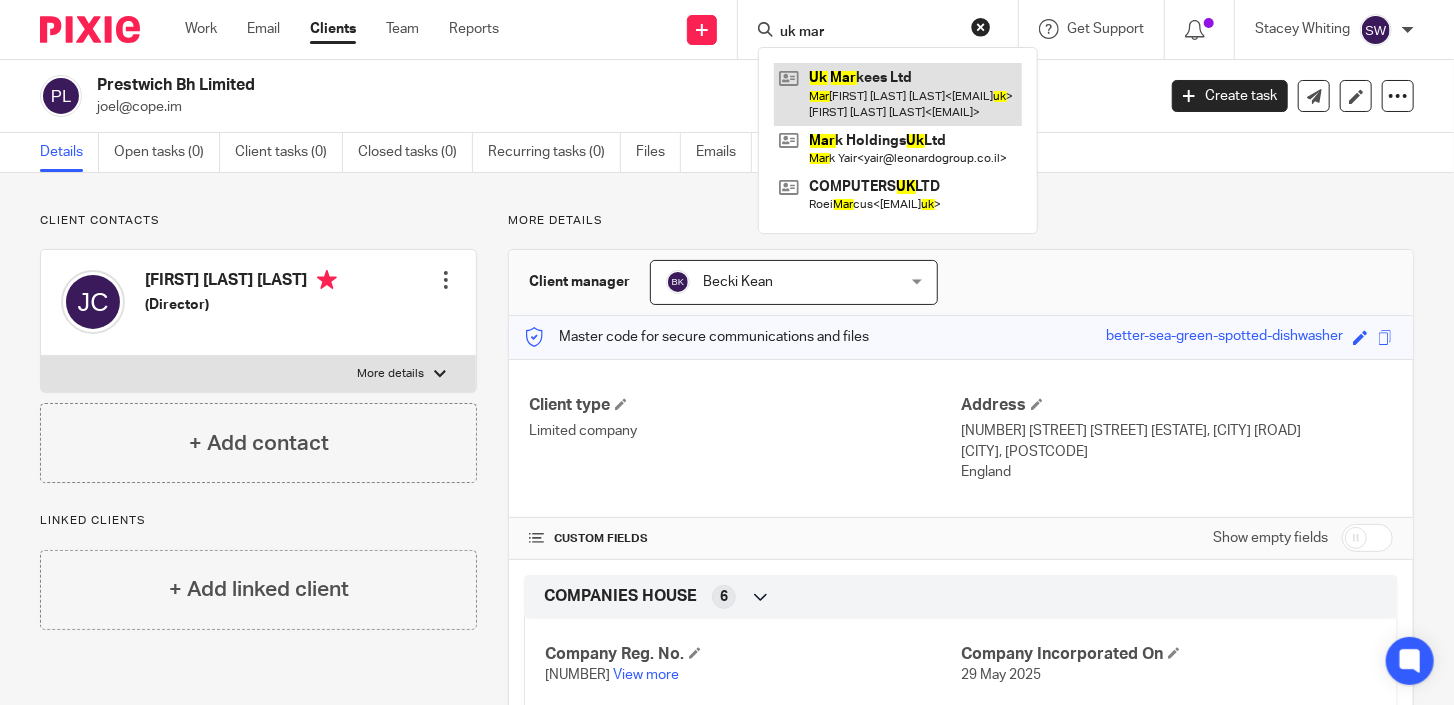 type on "uk mar" 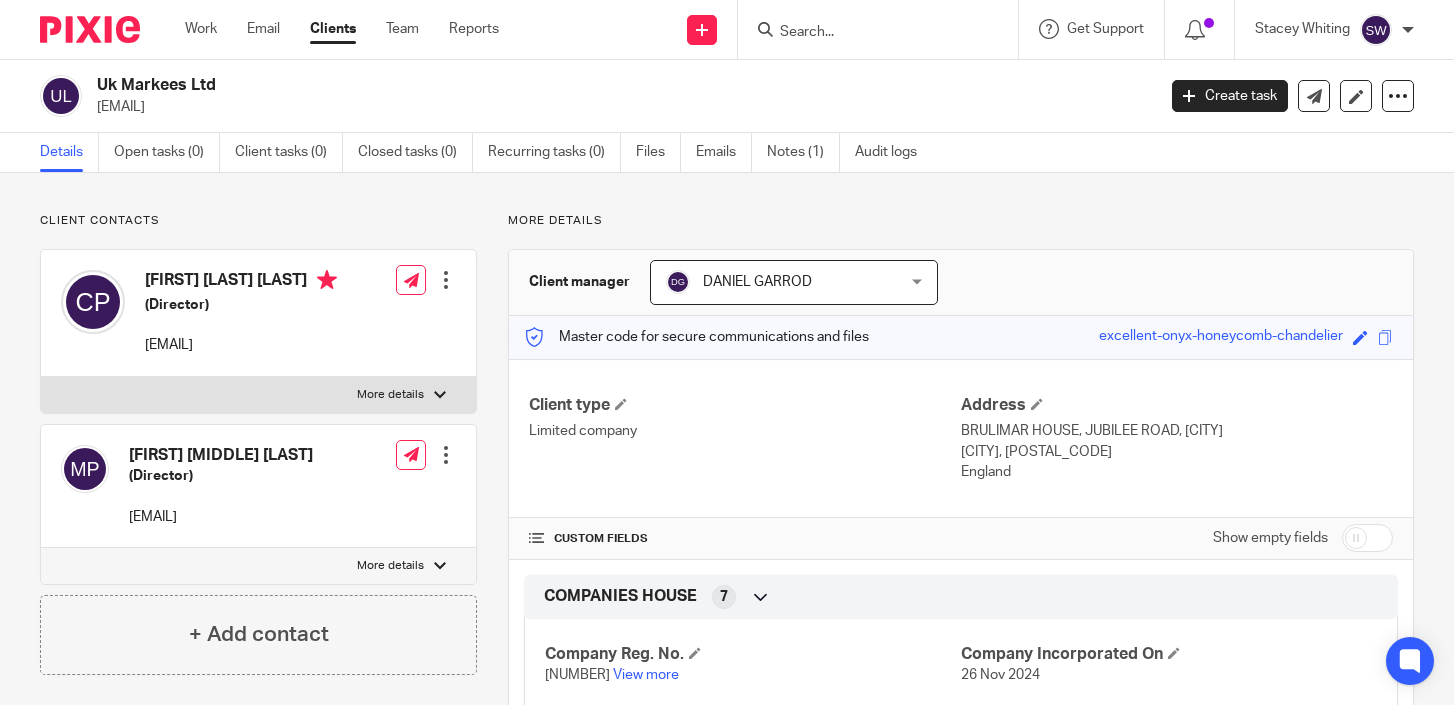 scroll, scrollTop: 0, scrollLeft: 0, axis: both 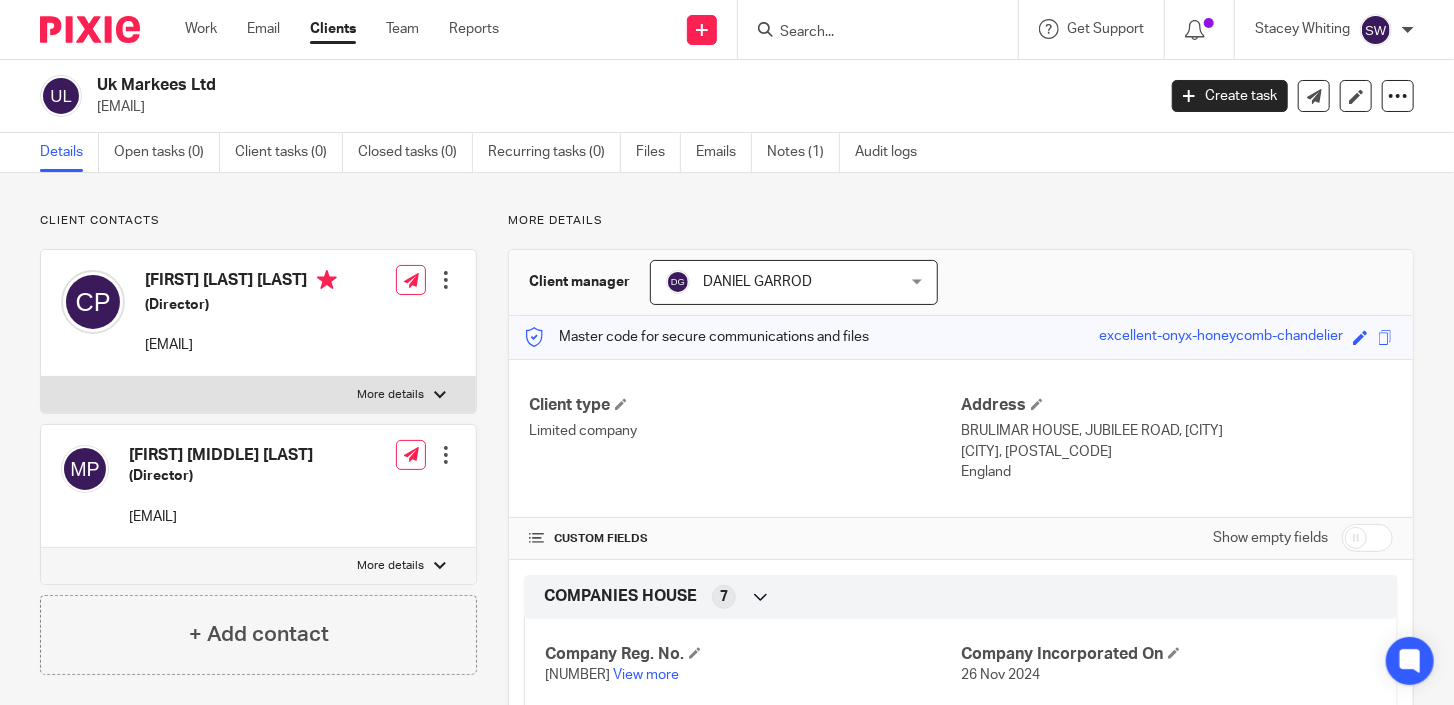 click at bounding box center (868, 33) 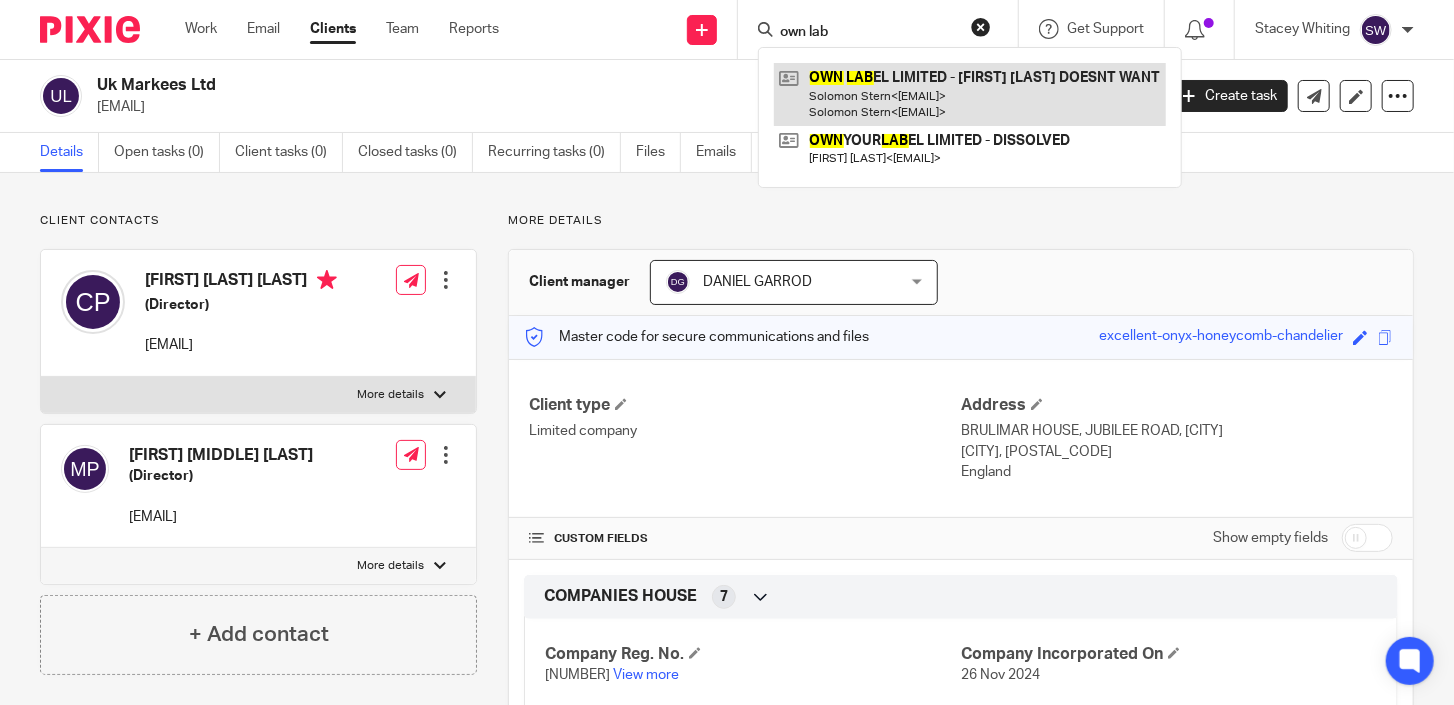 type on "own lab" 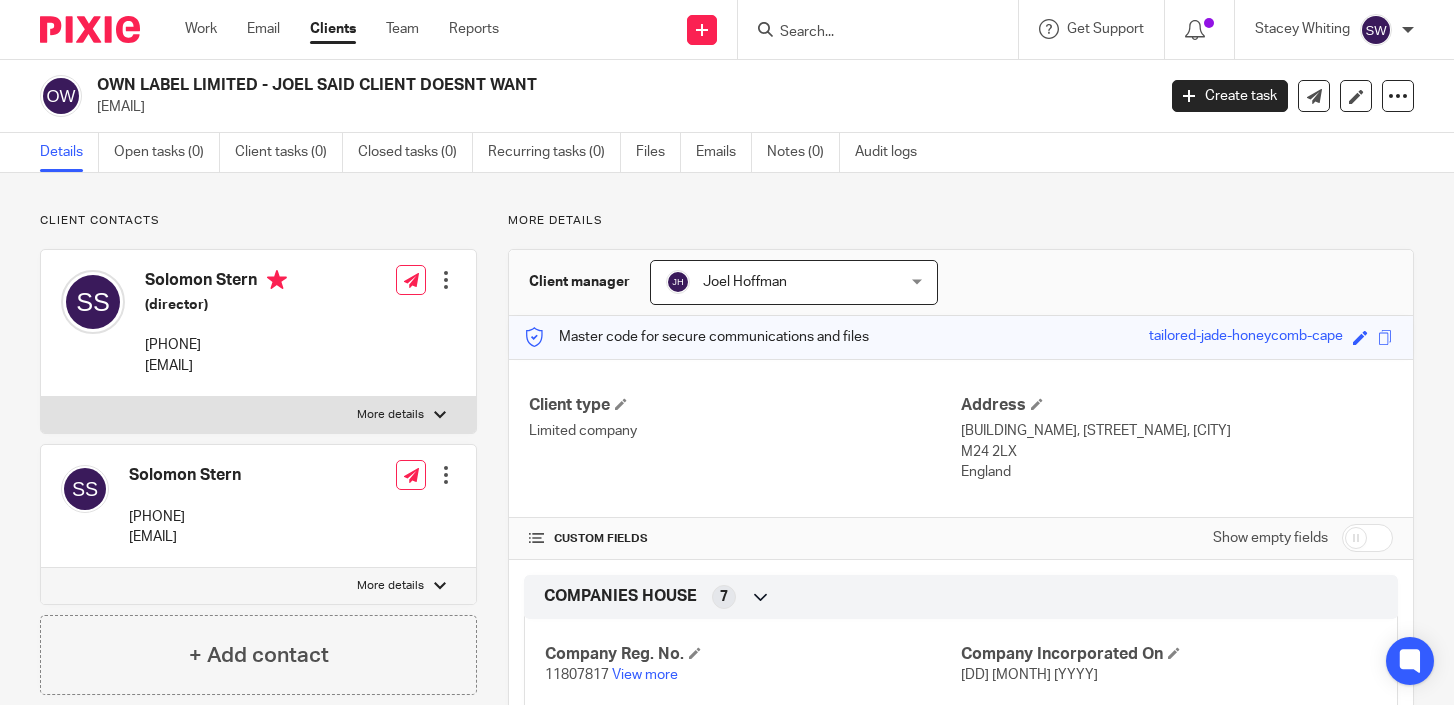 scroll, scrollTop: 0, scrollLeft: 0, axis: both 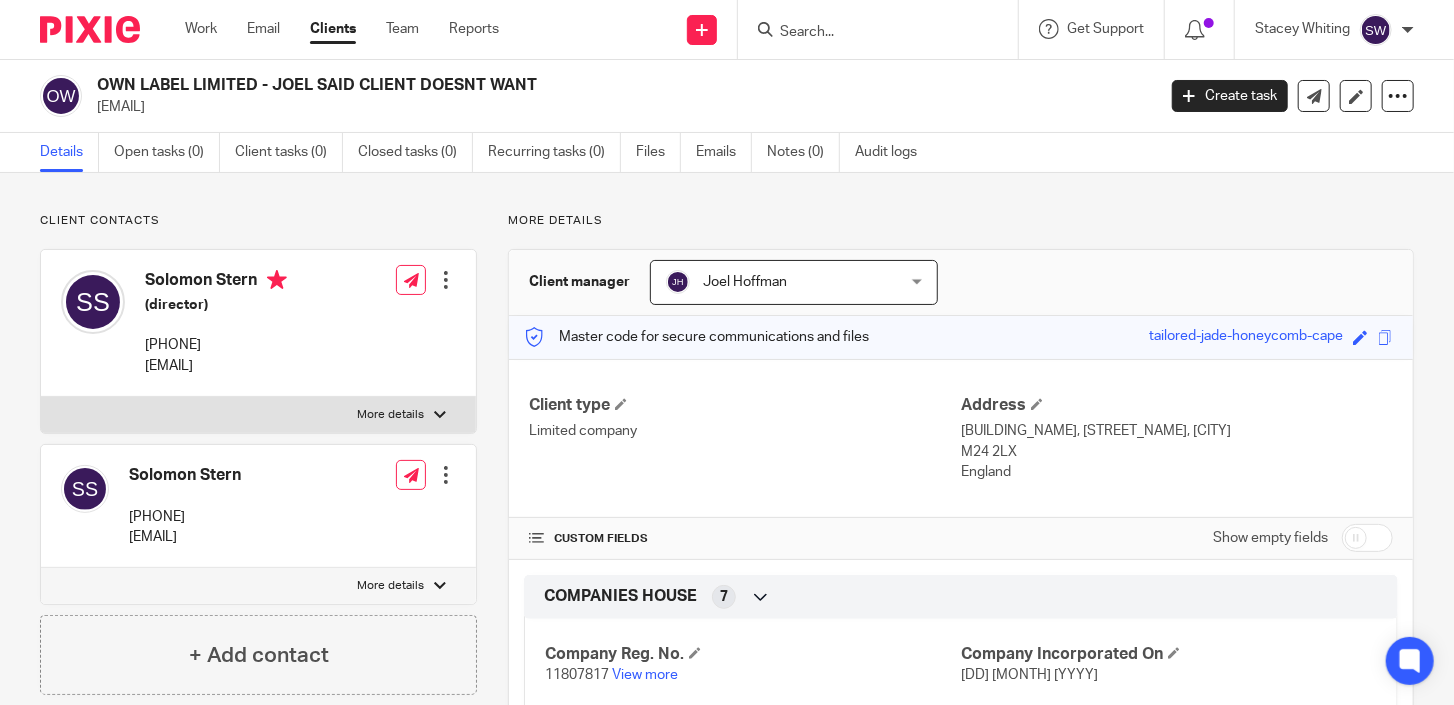 click at bounding box center [868, 33] 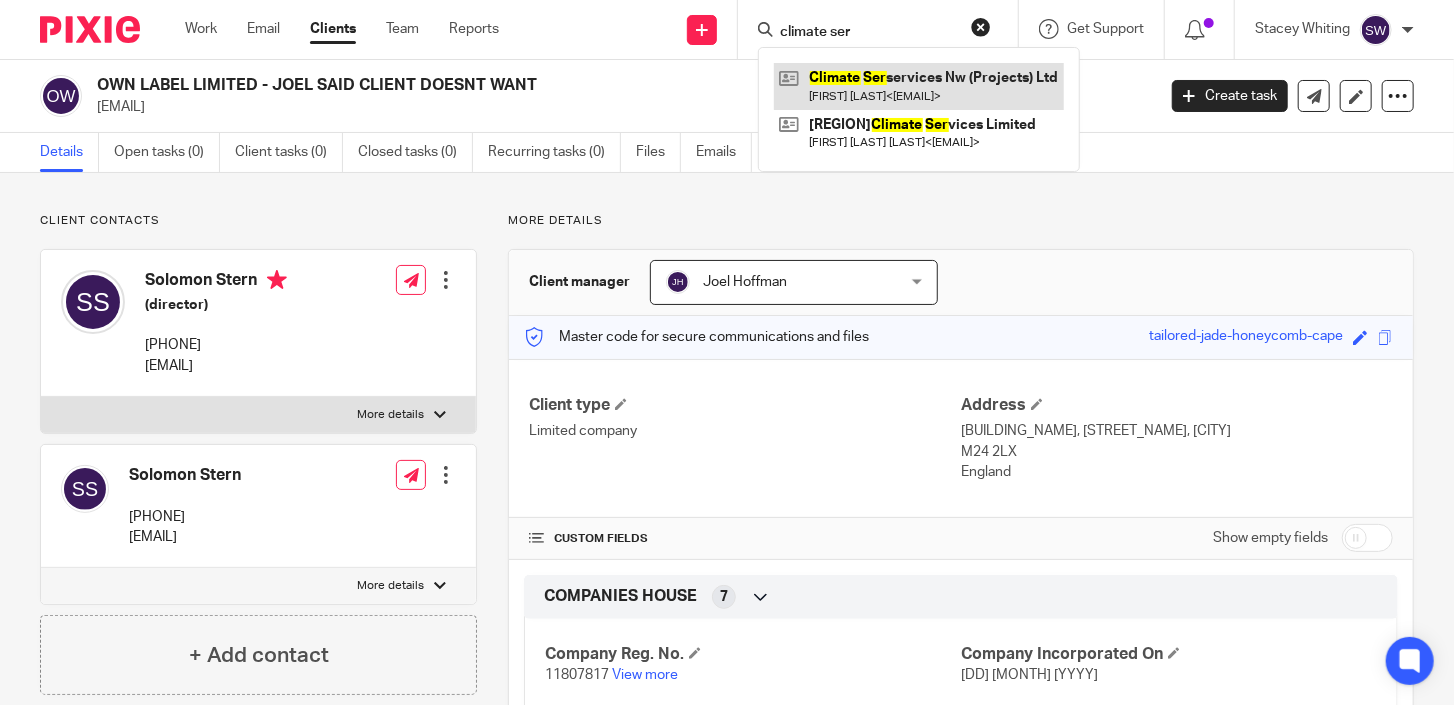 type on "climate ser" 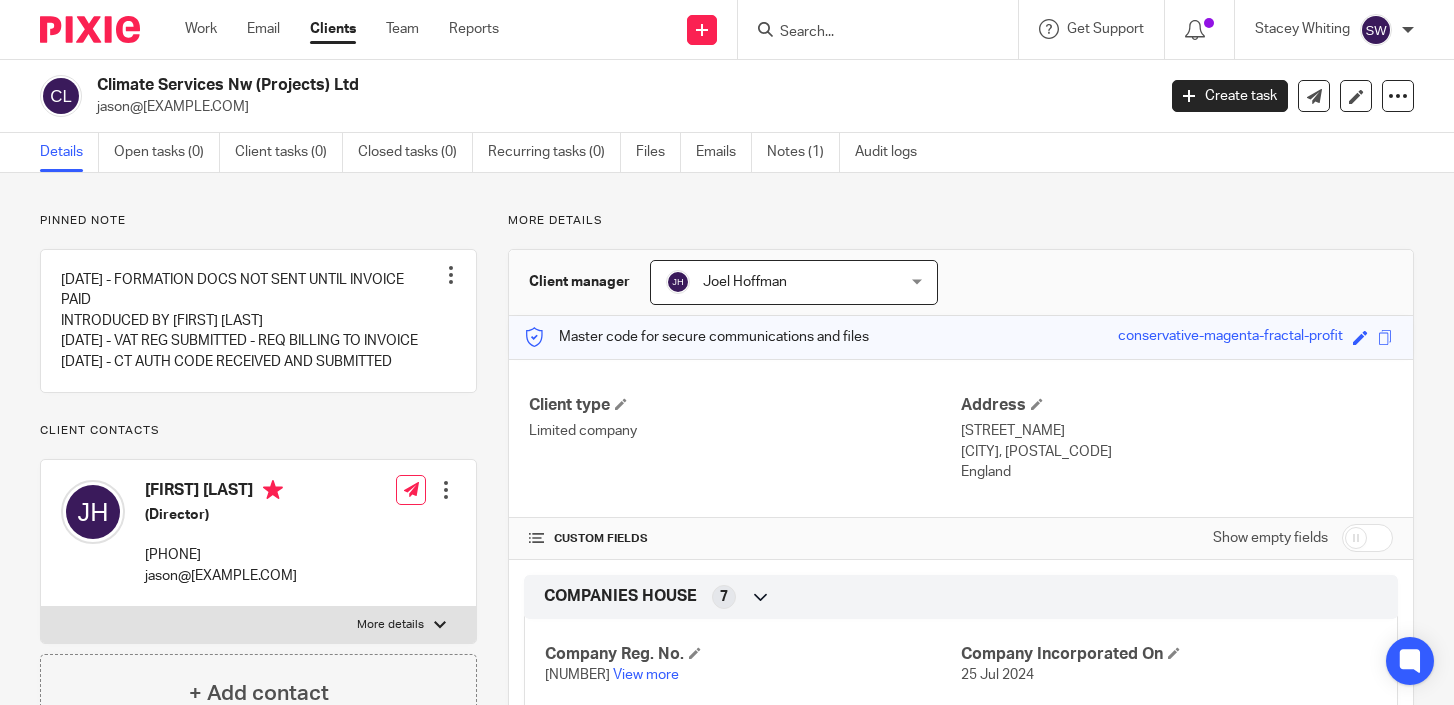 scroll, scrollTop: 0, scrollLeft: 0, axis: both 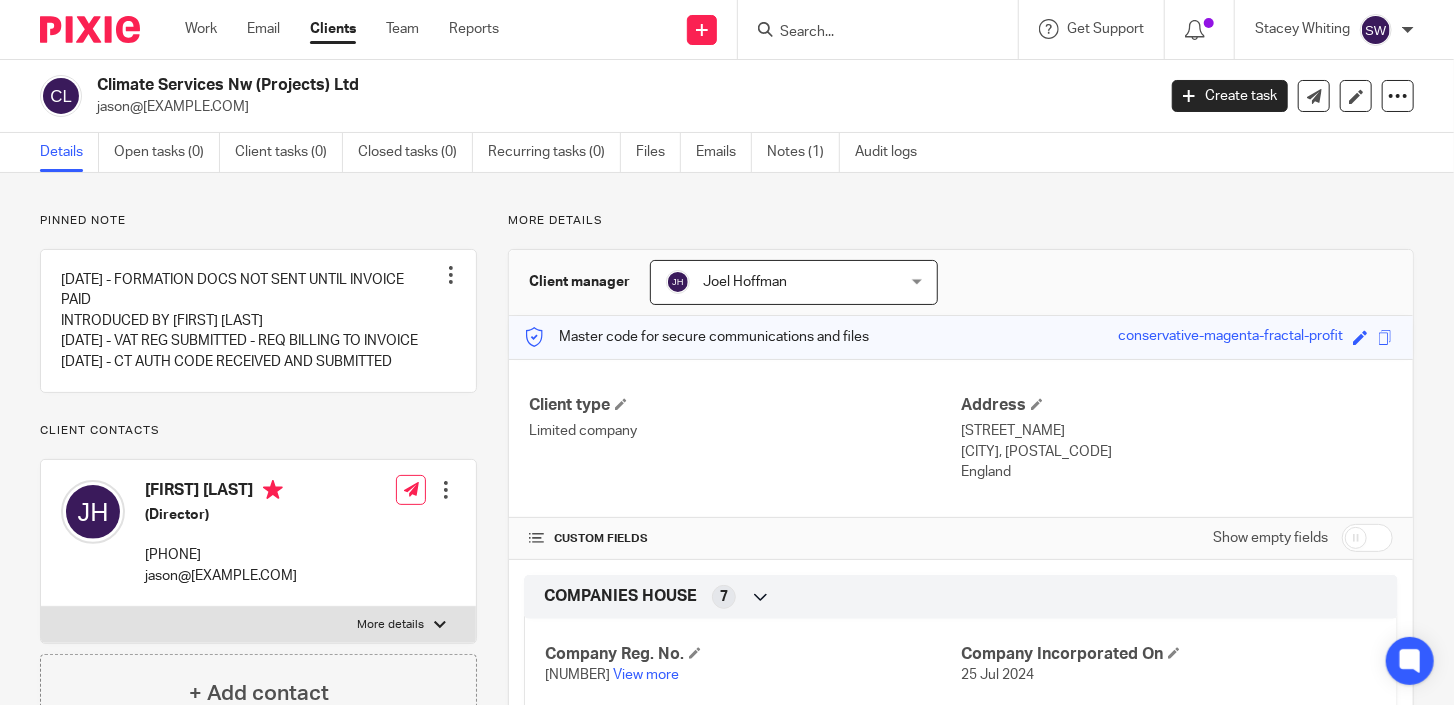 click at bounding box center (868, 33) 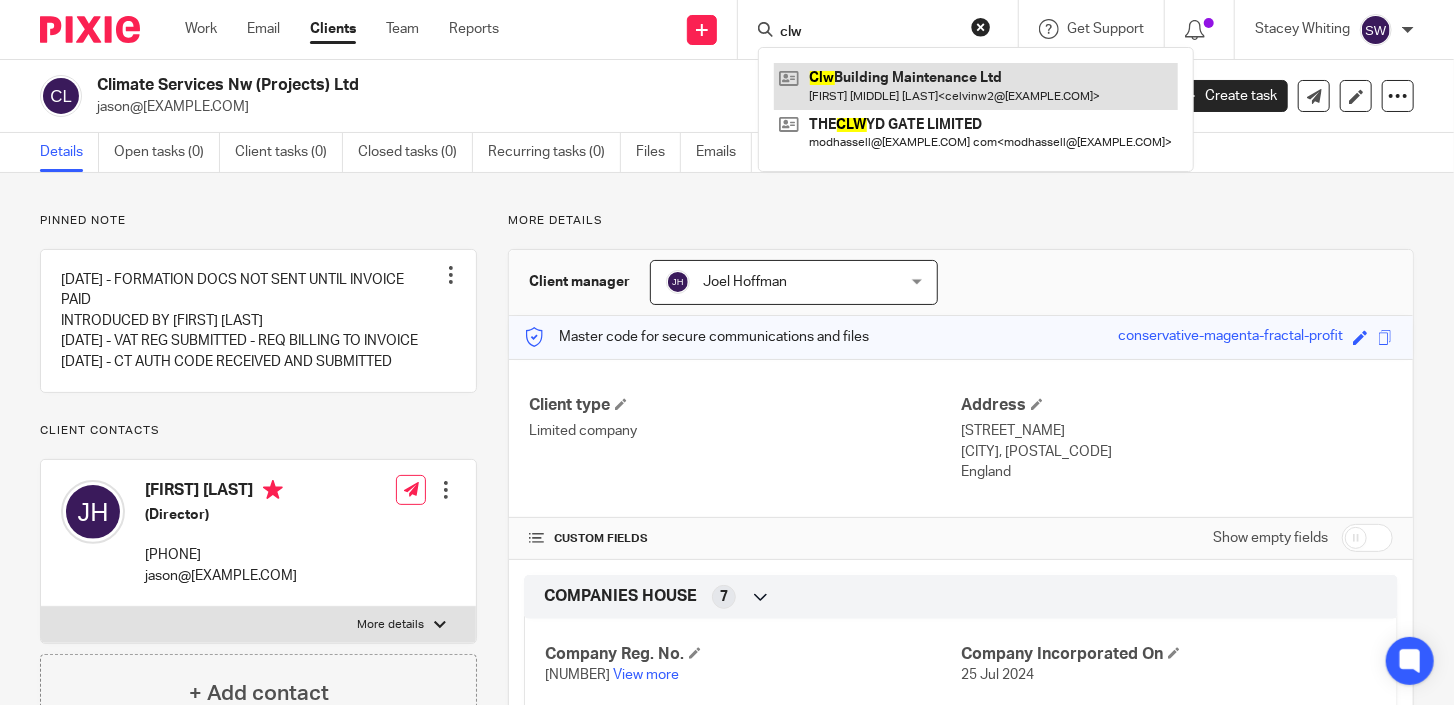 type on "clw" 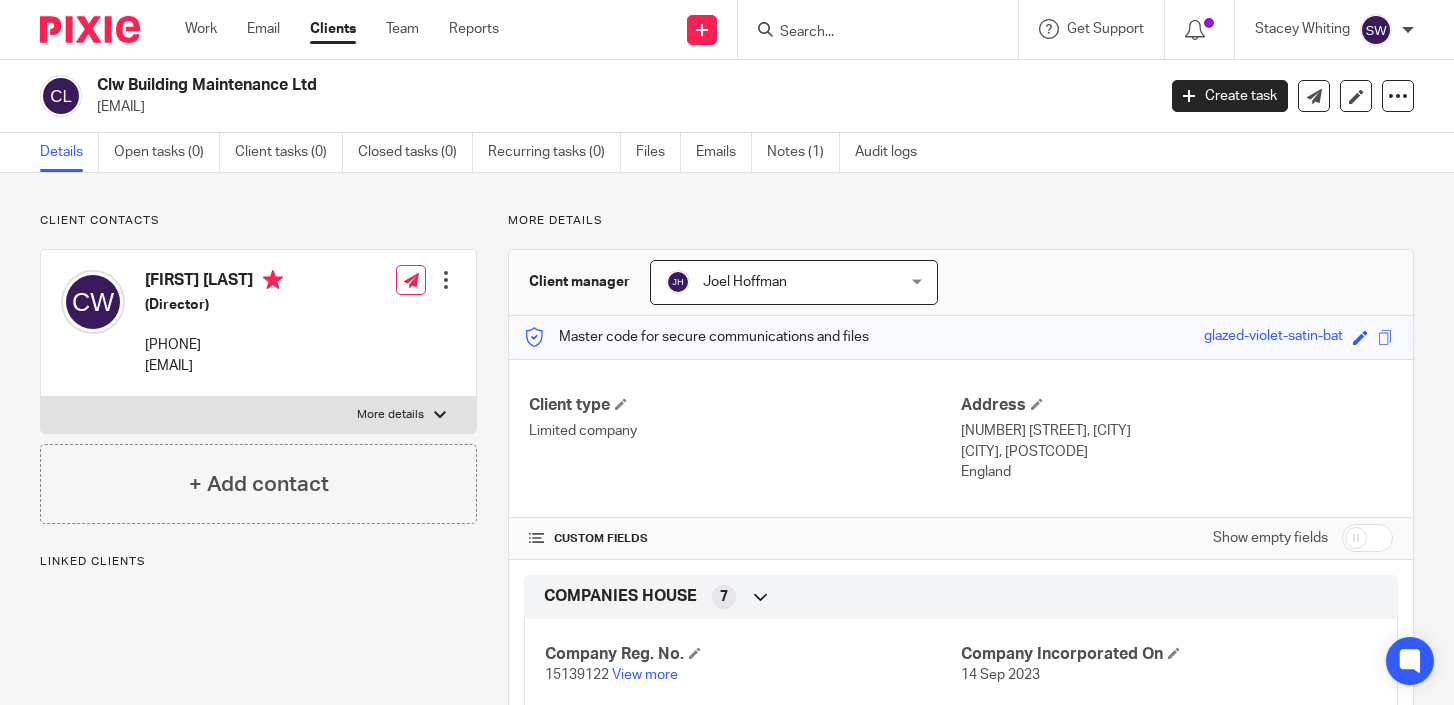 scroll, scrollTop: 0, scrollLeft: 0, axis: both 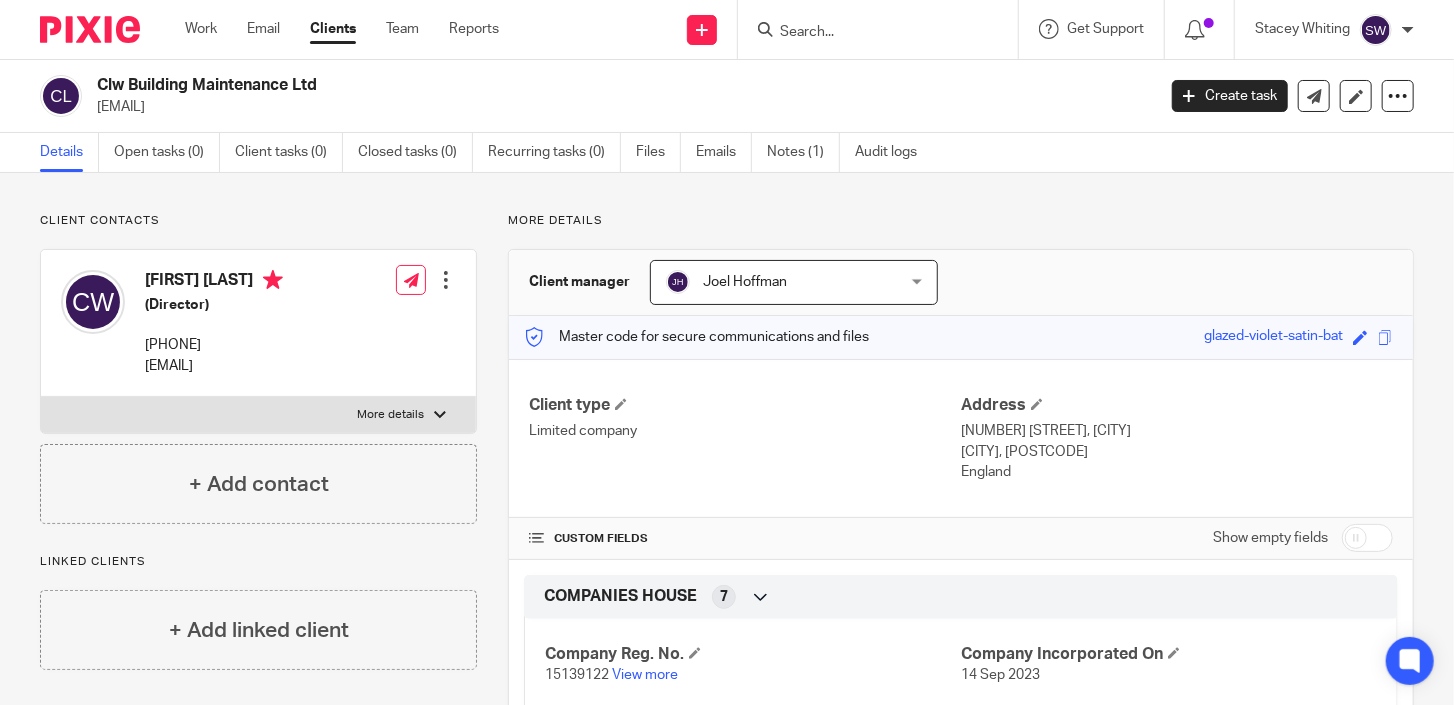click at bounding box center [868, 33] 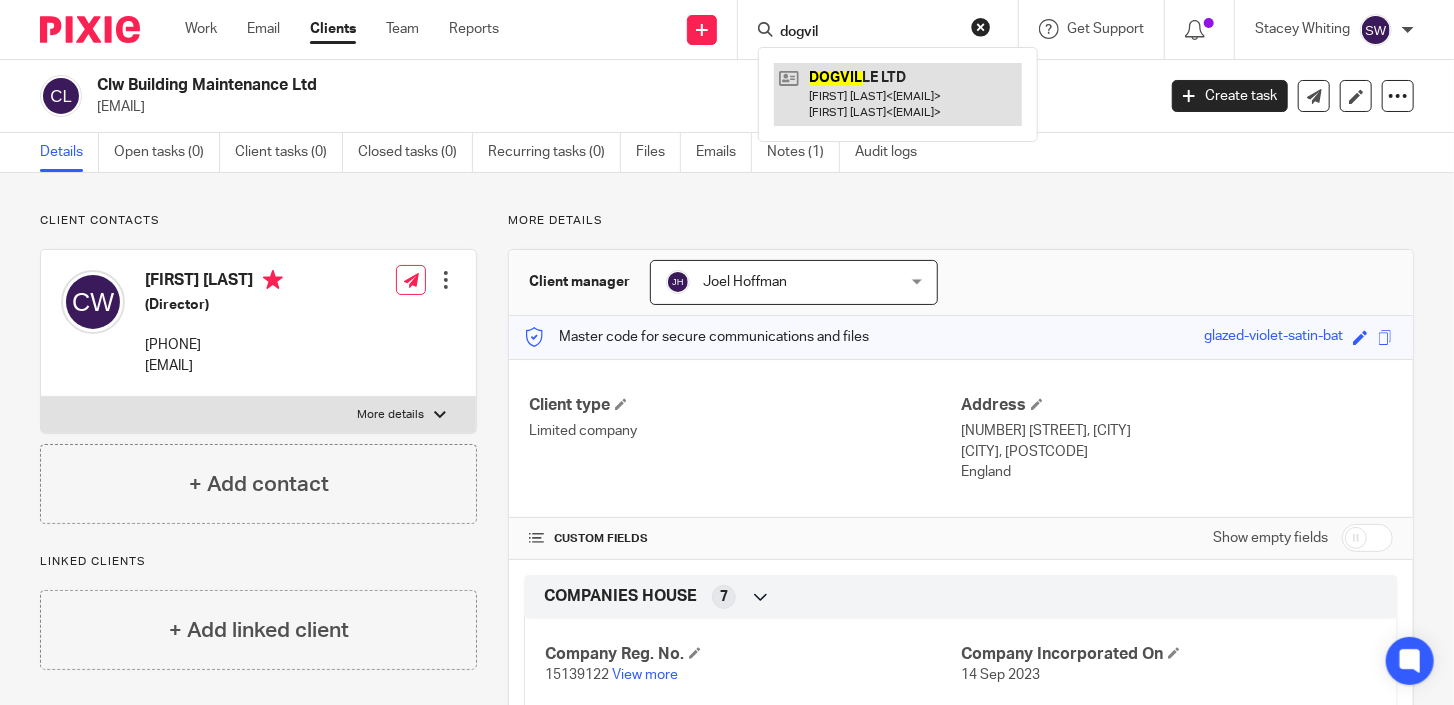 type on "dogvil" 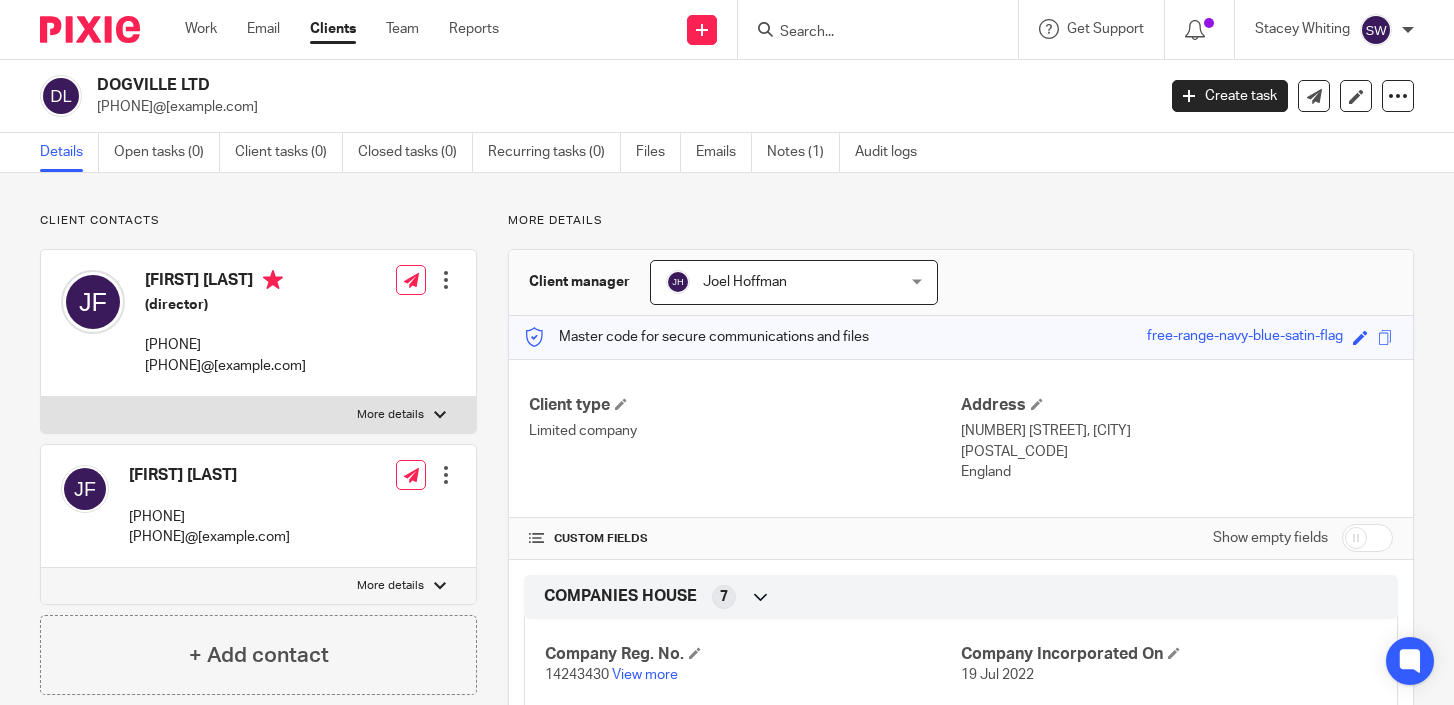 scroll, scrollTop: 0, scrollLeft: 0, axis: both 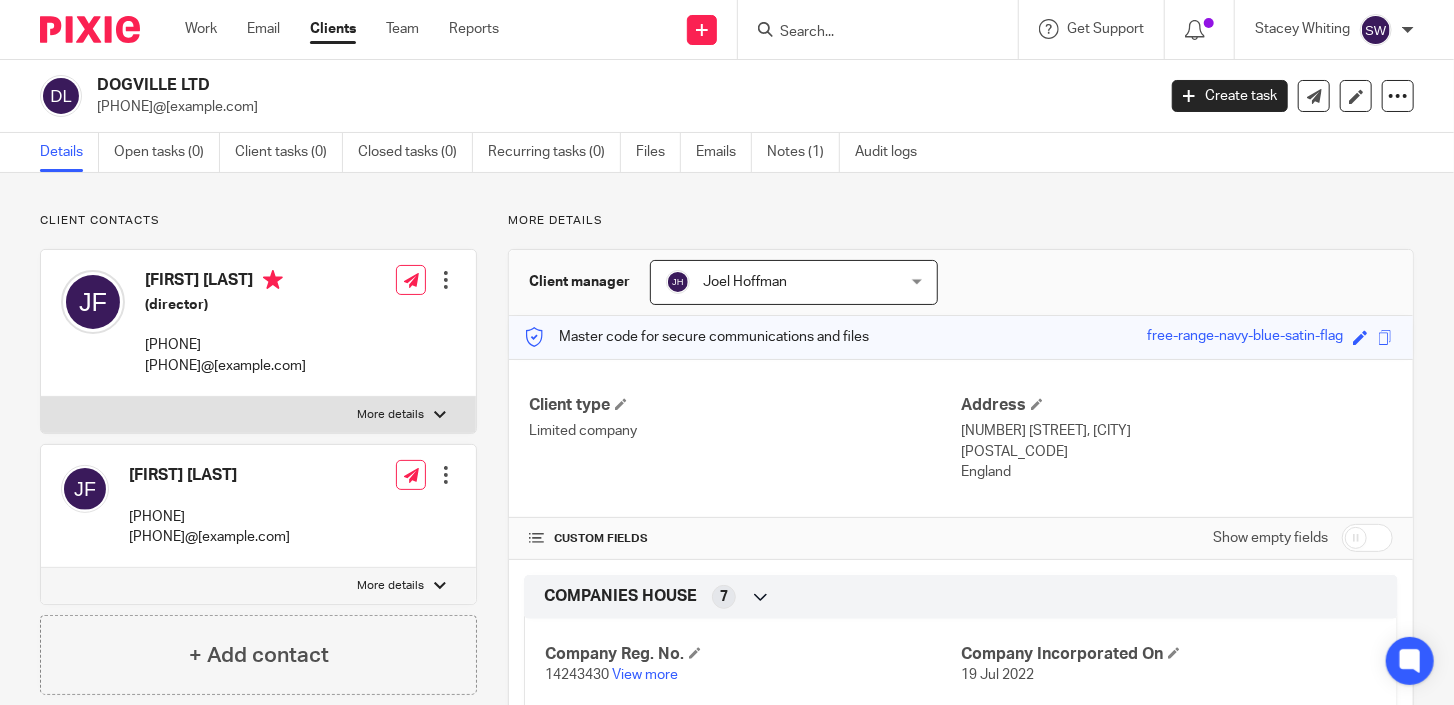 click at bounding box center (868, 33) 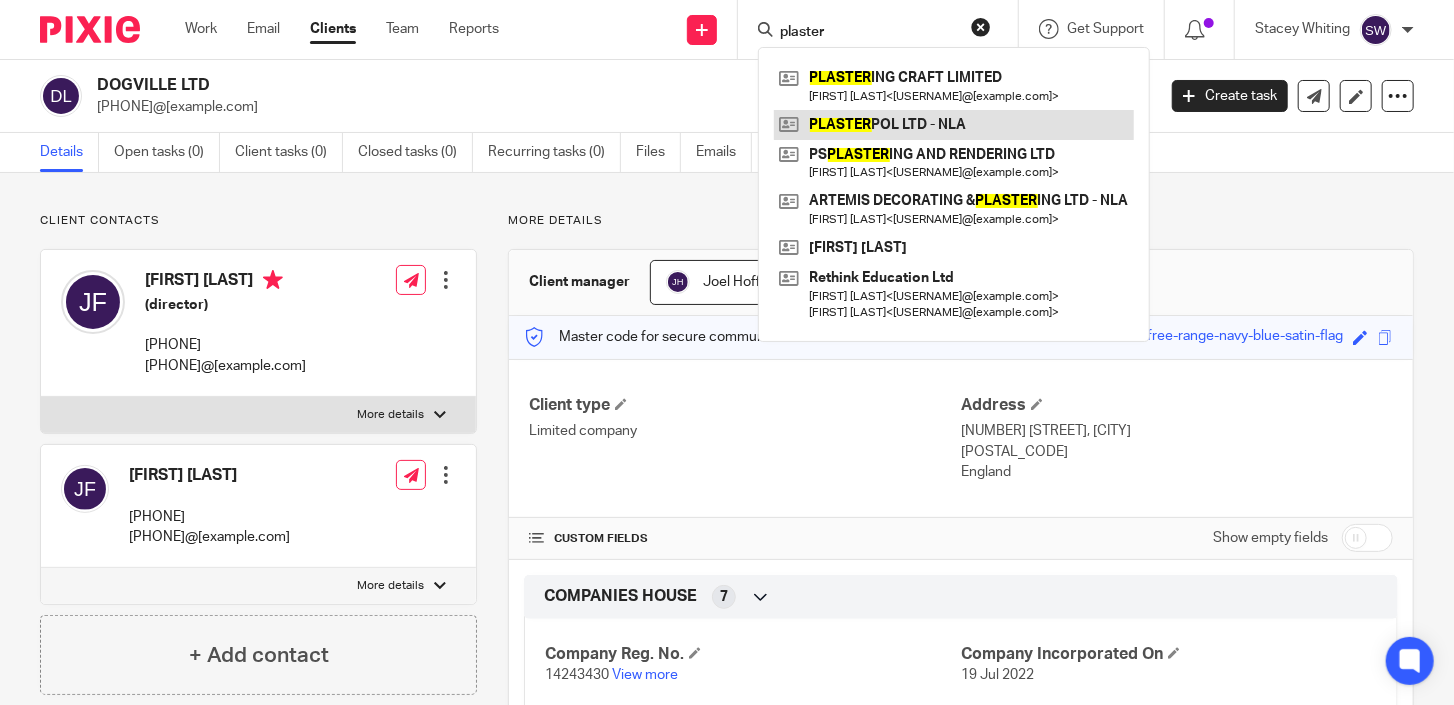 type on "plaster" 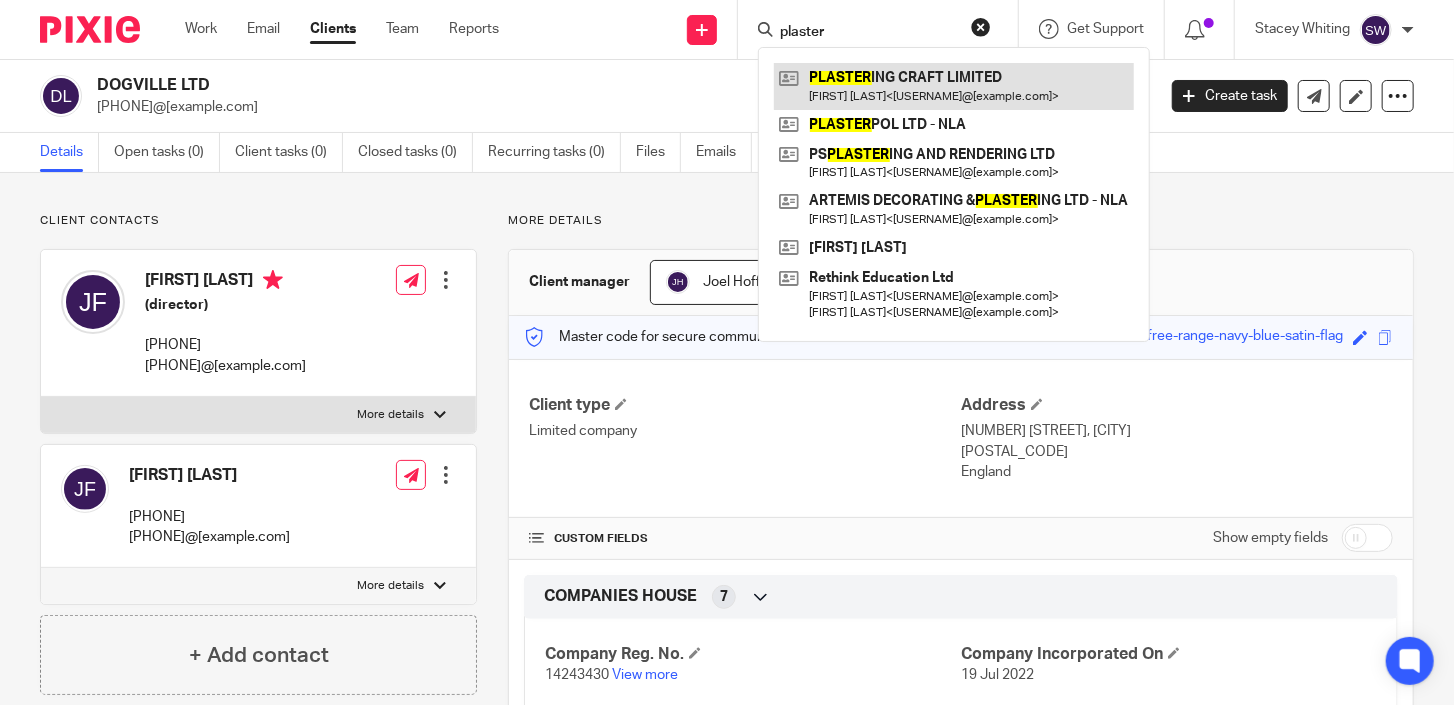 click at bounding box center [954, 86] 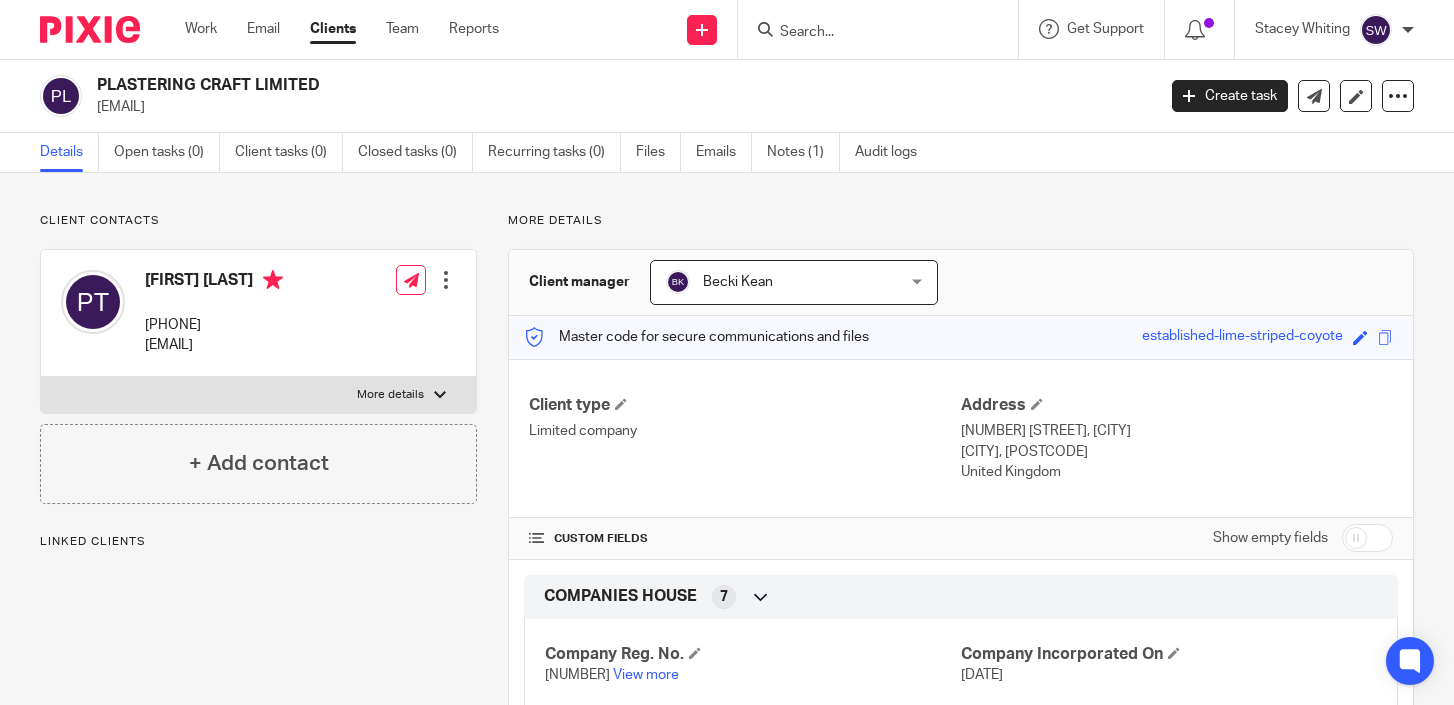 scroll, scrollTop: 0, scrollLeft: 0, axis: both 